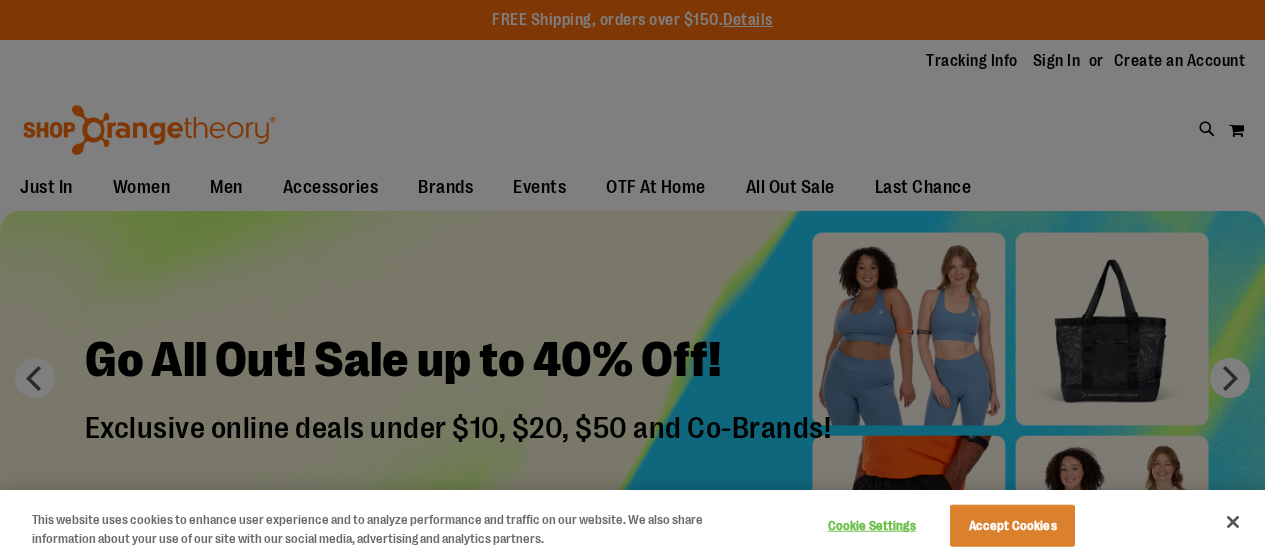 scroll, scrollTop: 0, scrollLeft: 0, axis: both 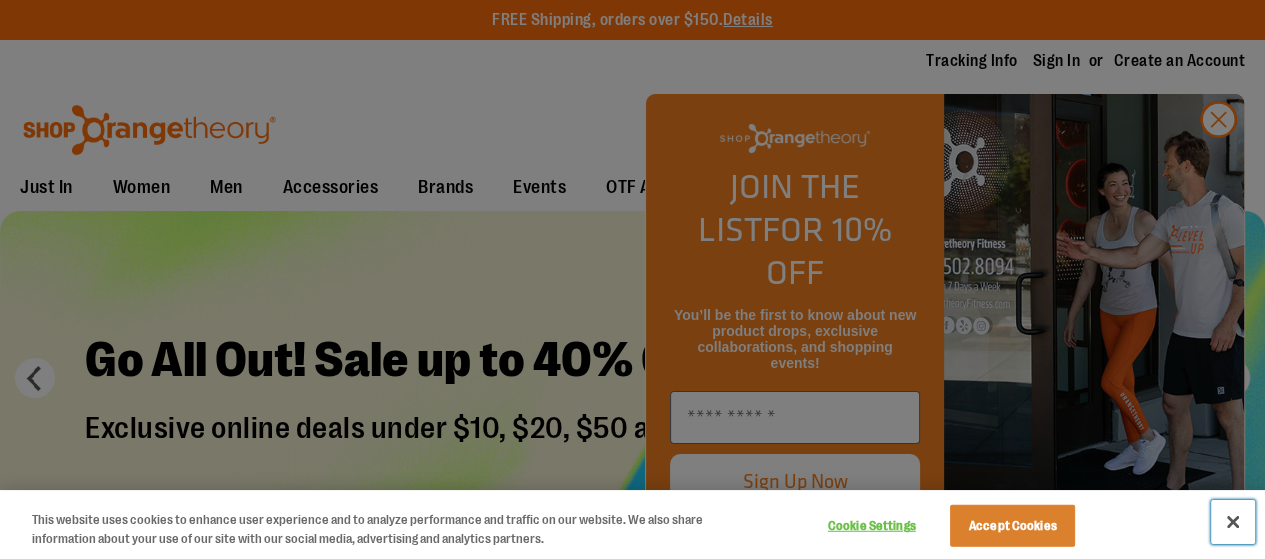 click at bounding box center [1233, 522] 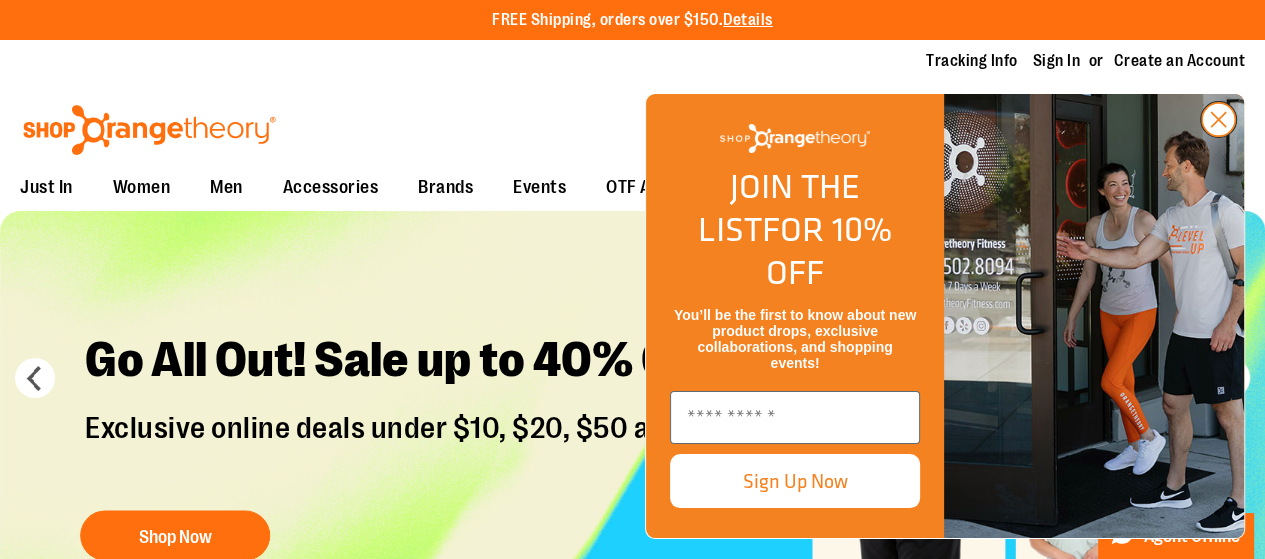 click 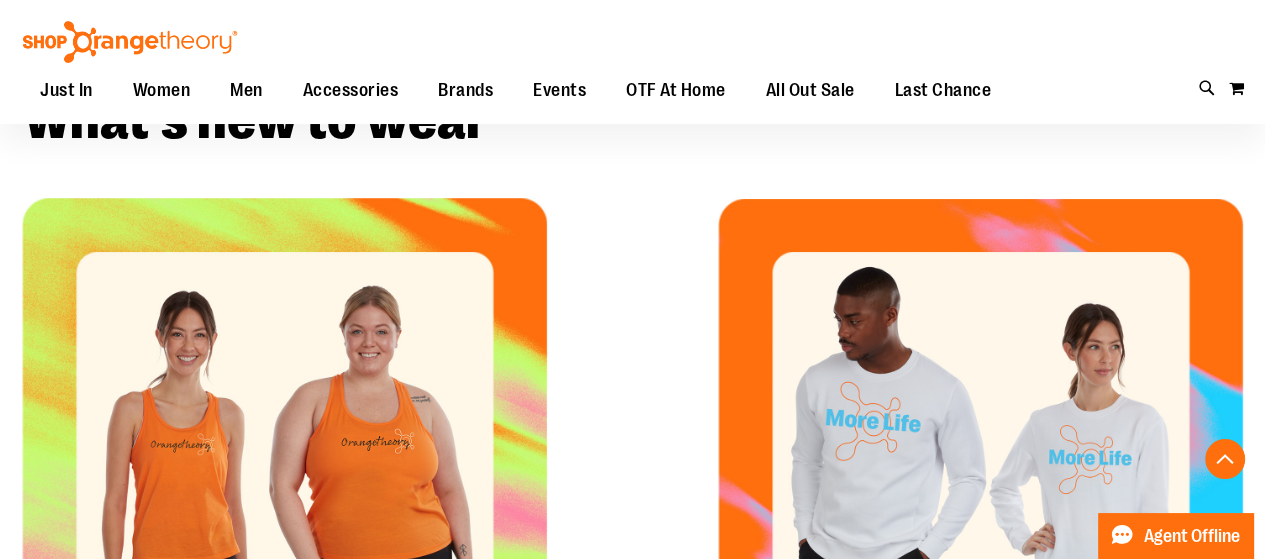 scroll, scrollTop: 500, scrollLeft: 0, axis: vertical 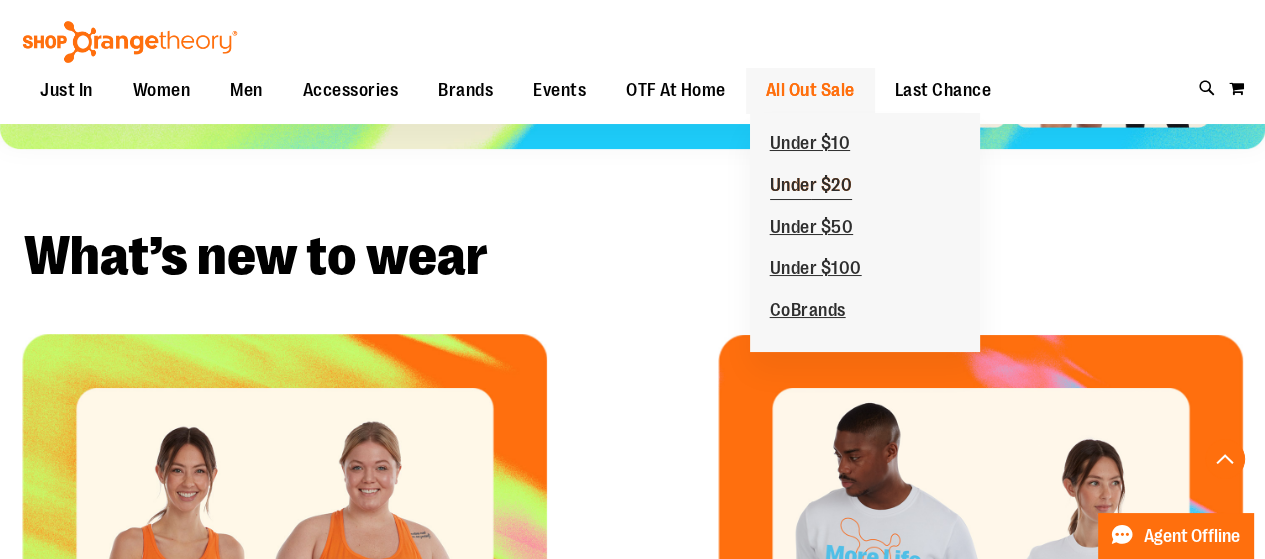 click on "Under $20" at bounding box center [811, 187] 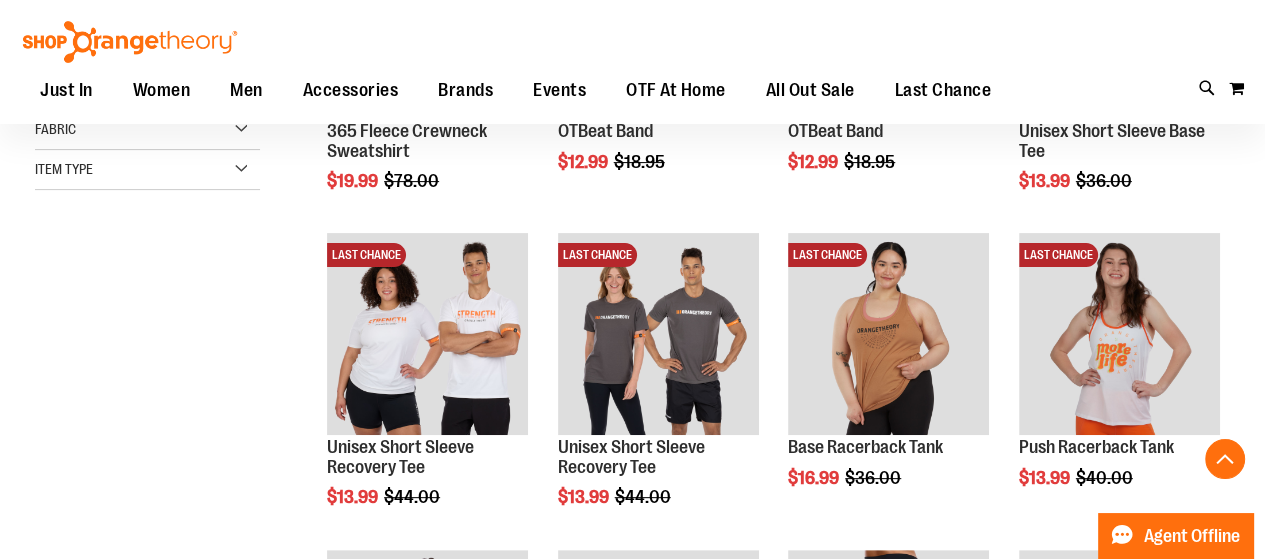 scroll, scrollTop: 519, scrollLeft: 0, axis: vertical 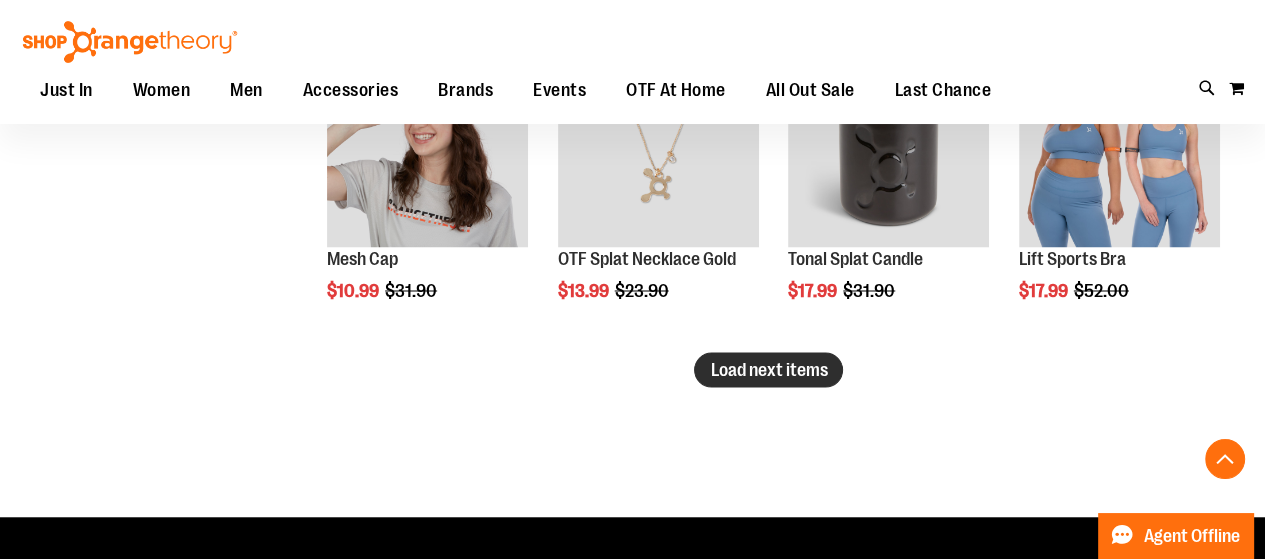click on "Load next items" at bounding box center [768, 369] 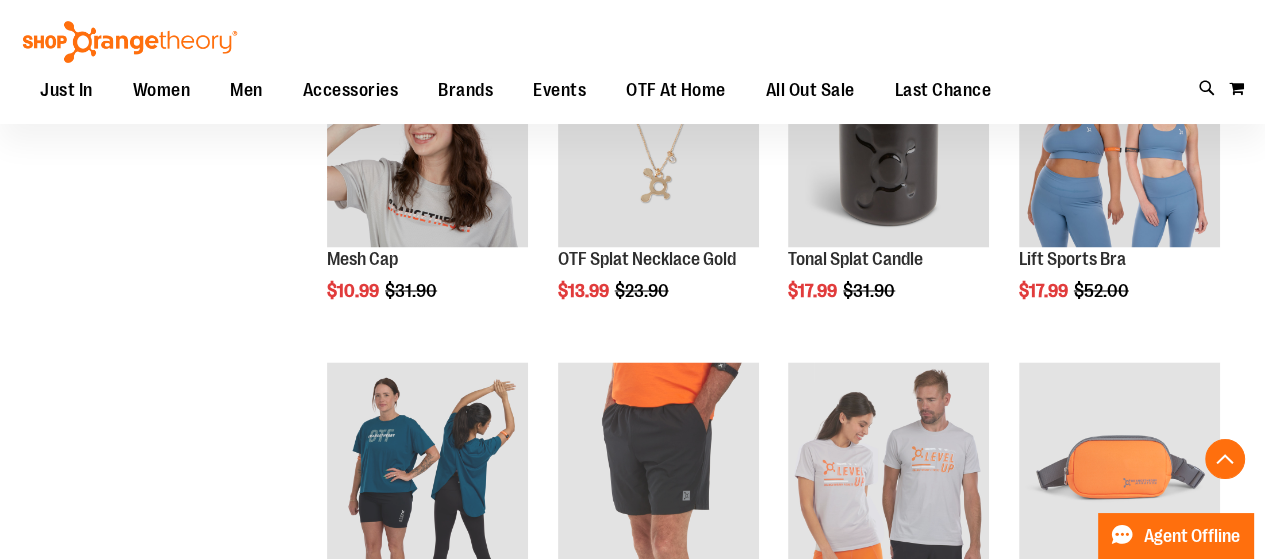 scroll, scrollTop: 3368, scrollLeft: 0, axis: vertical 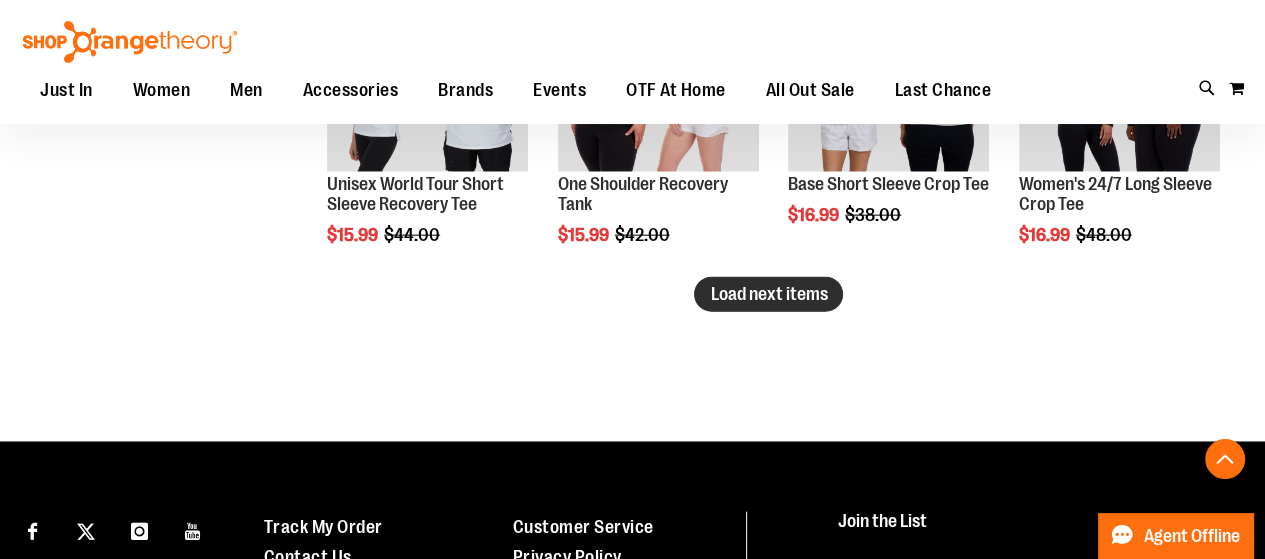 click on "Load next items" at bounding box center (768, 294) 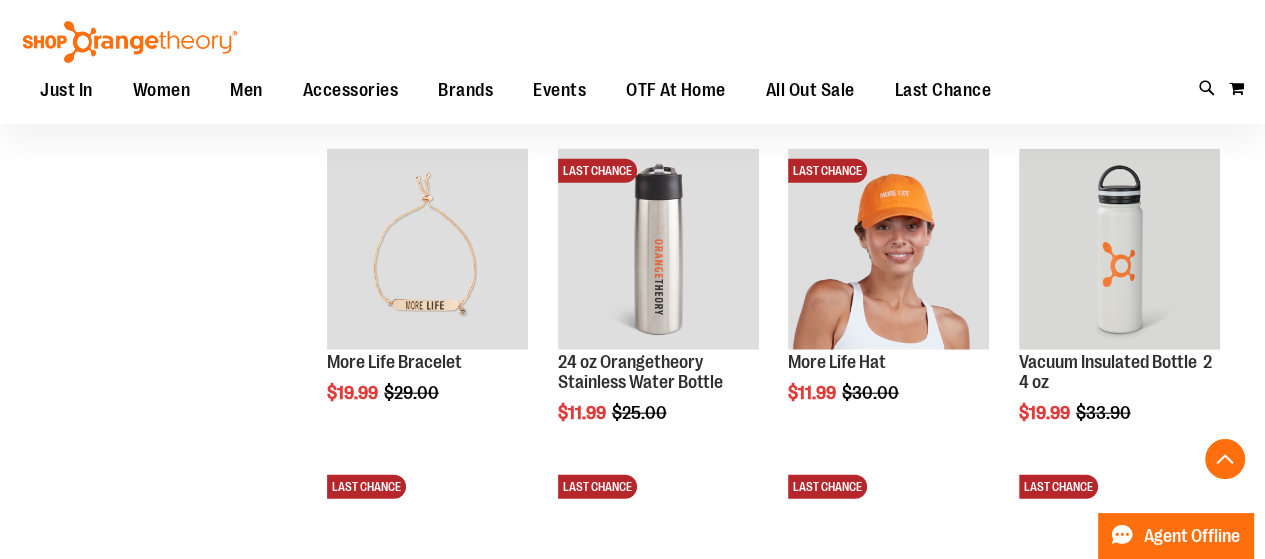 scroll, scrollTop: 4066, scrollLeft: 0, axis: vertical 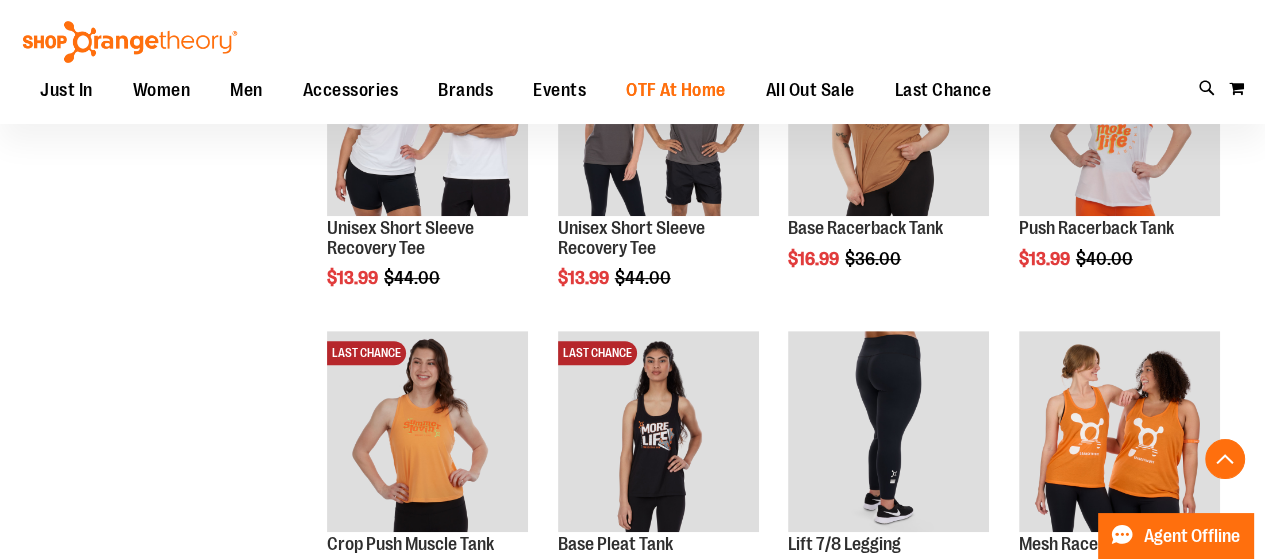 click on "OTF At Home" at bounding box center [676, 90] 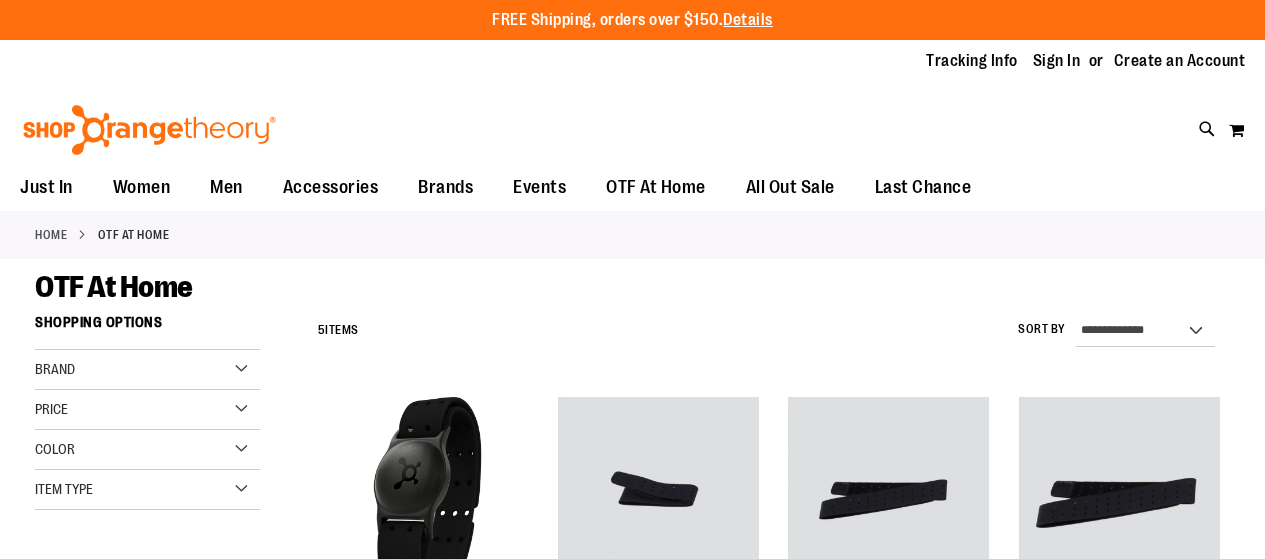 scroll, scrollTop: 0, scrollLeft: 0, axis: both 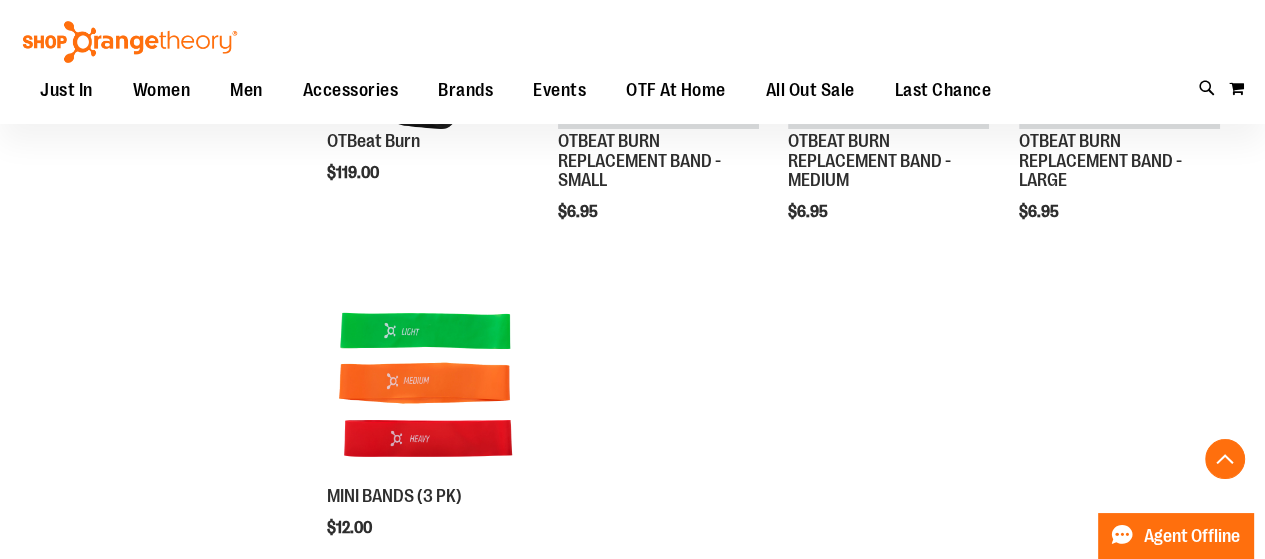 drag, startPoint x: 1272, startPoint y: 96, endPoint x: 1277, endPoint y: 243, distance: 147.085 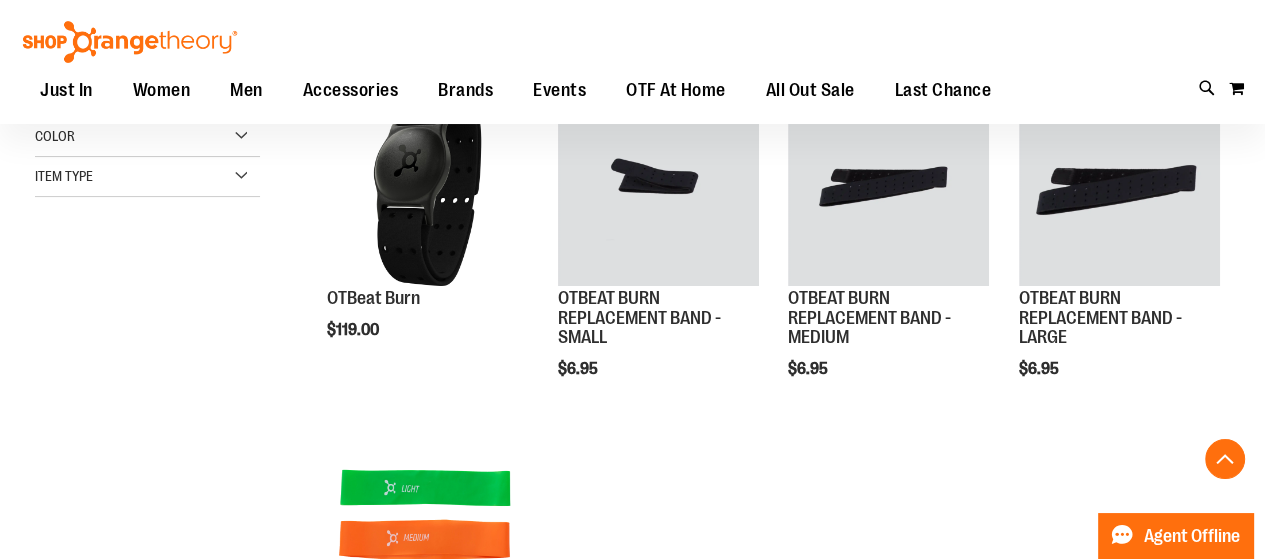 scroll, scrollTop: 300, scrollLeft: 0, axis: vertical 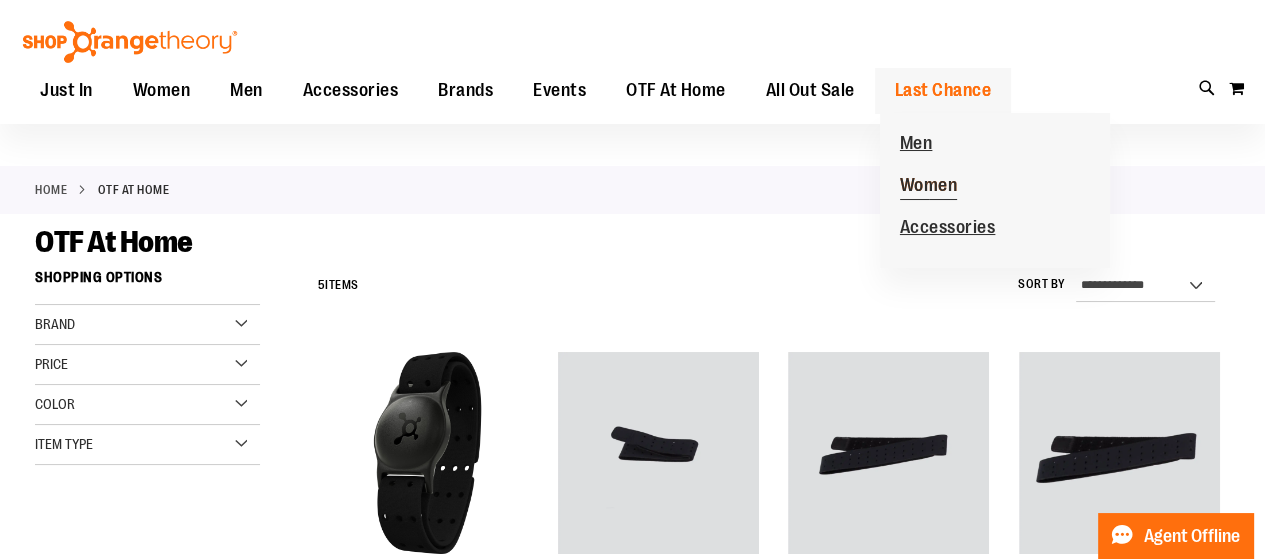 click on "Women" at bounding box center [929, 187] 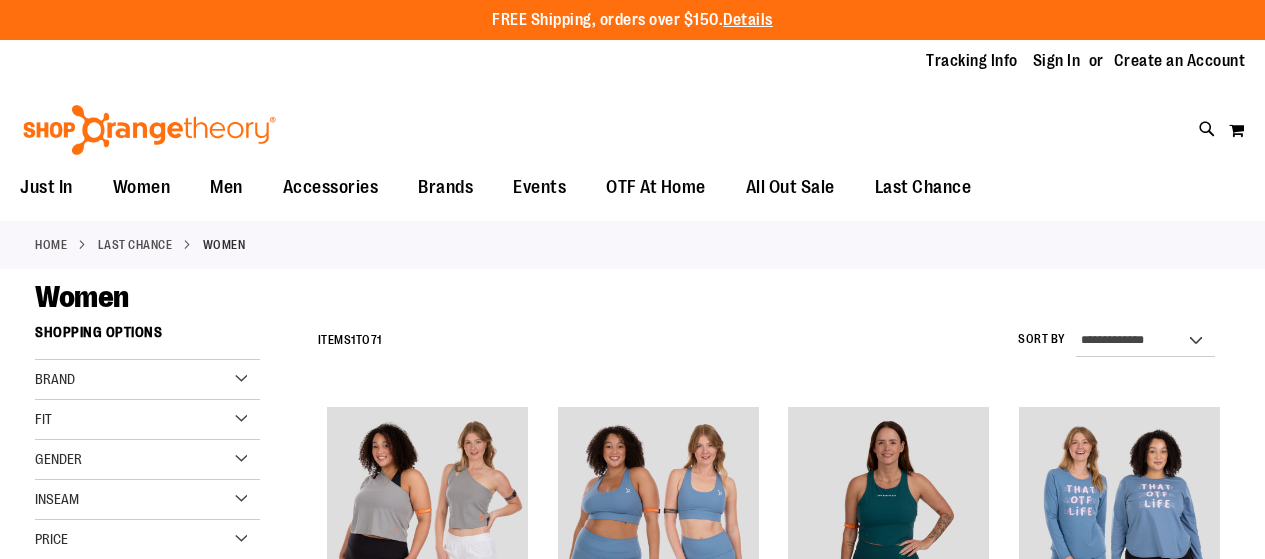 scroll, scrollTop: 0, scrollLeft: 0, axis: both 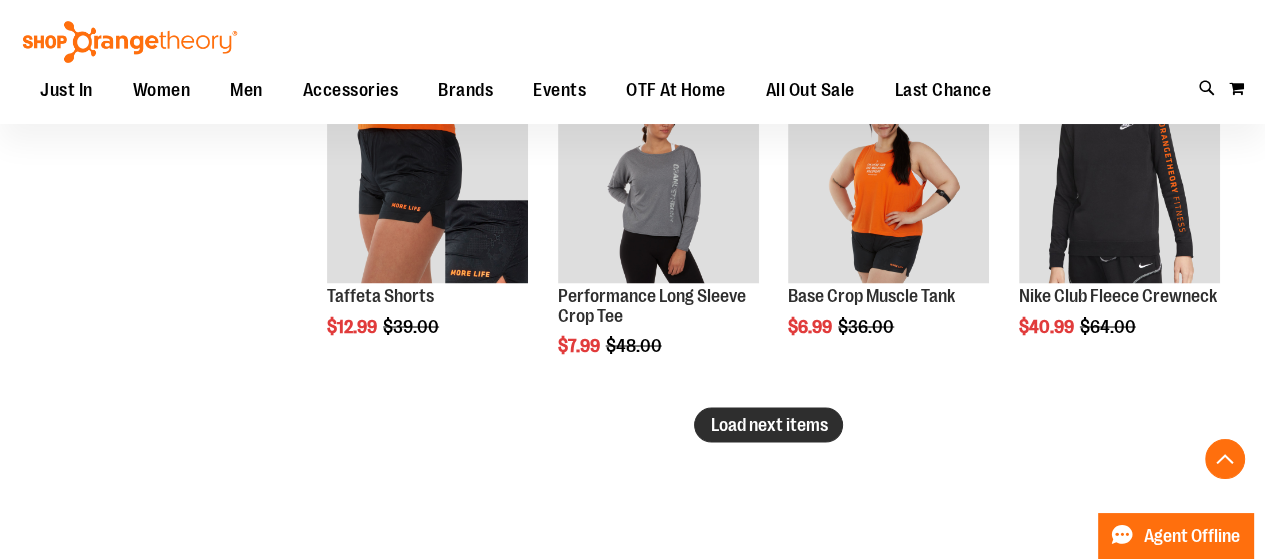 click on "Load next items" at bounding box center [768, 424] 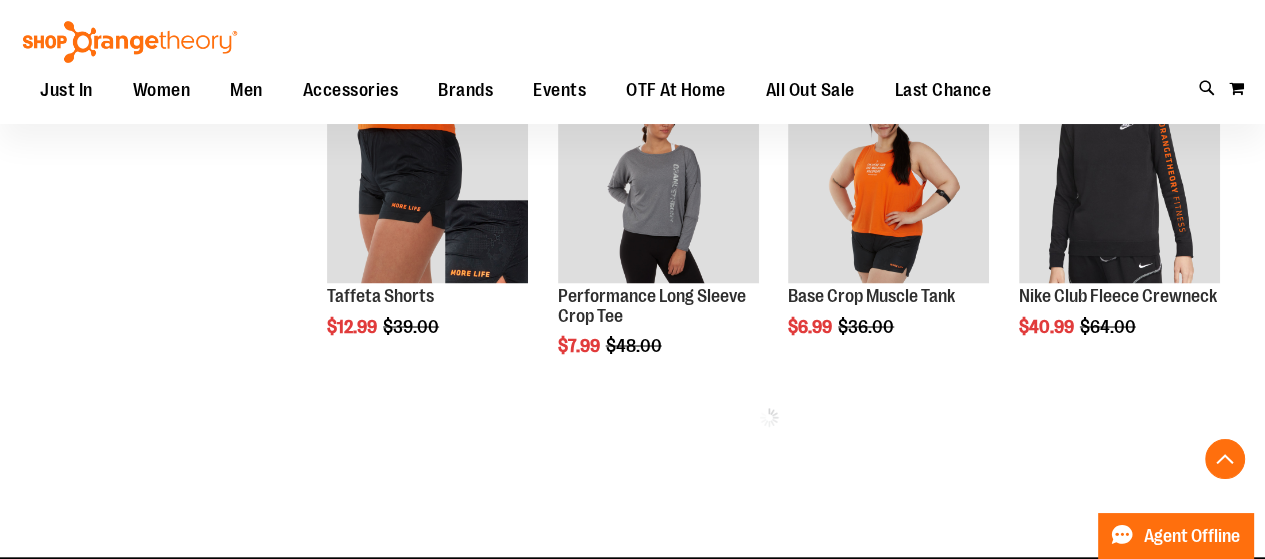 click on "**********" at bounding box center [769, -1111] 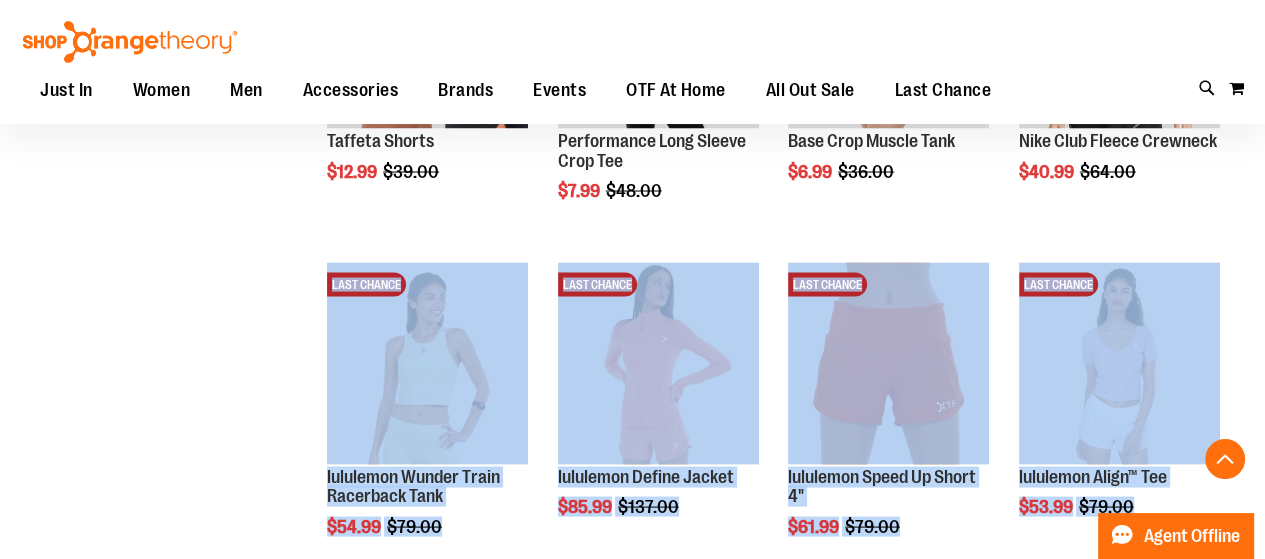scroll, scrollTop: 3176, scrollLeft: 0, axis: vertical 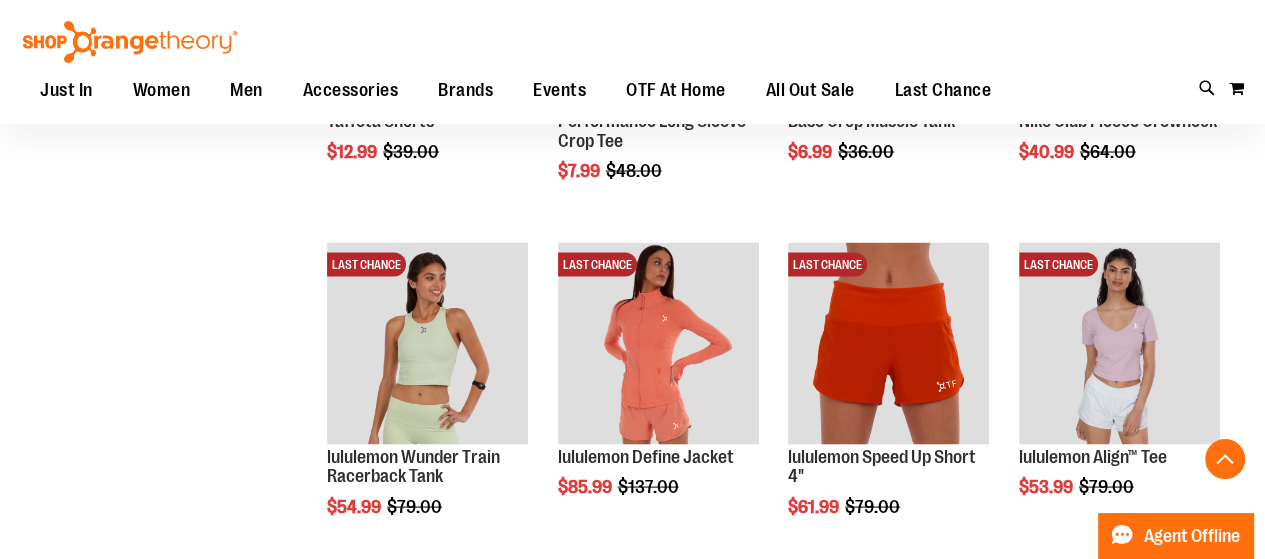 click on "**********" at bounding box center (632, -774) 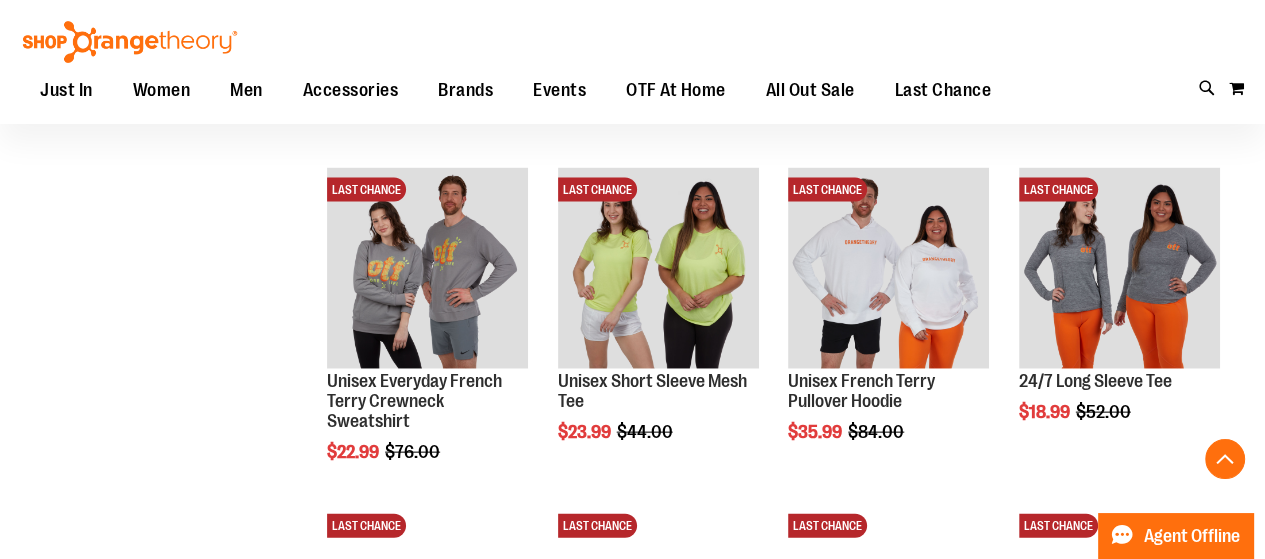 scroll, scrollTop: 3621, scrollLeft: 0, axis: vertical 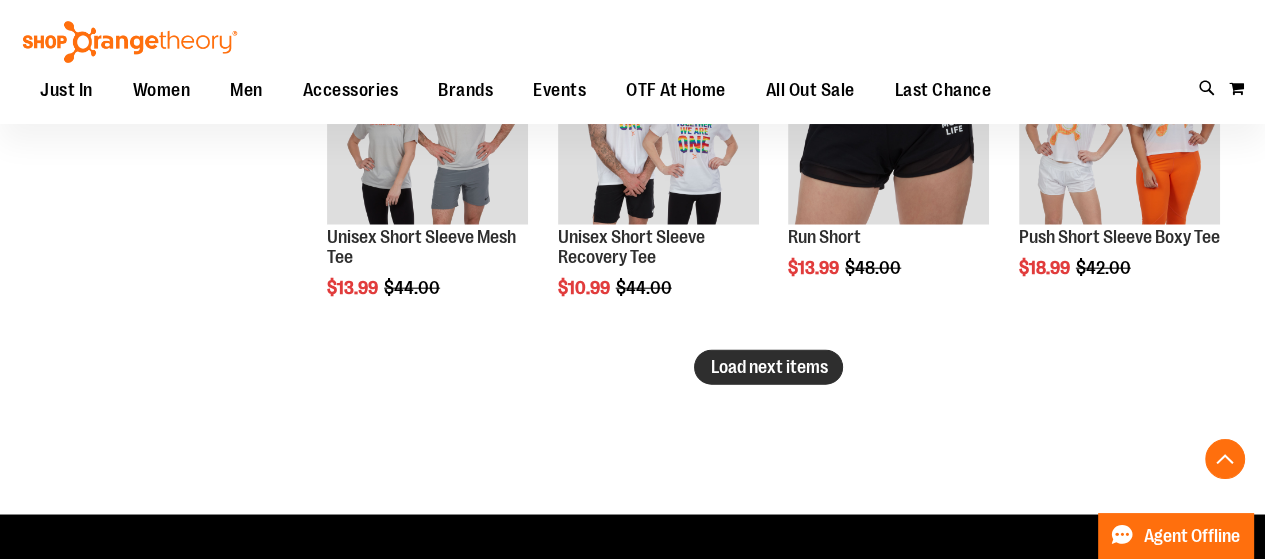 click on "Load next items" at bounding box center (768, 367) 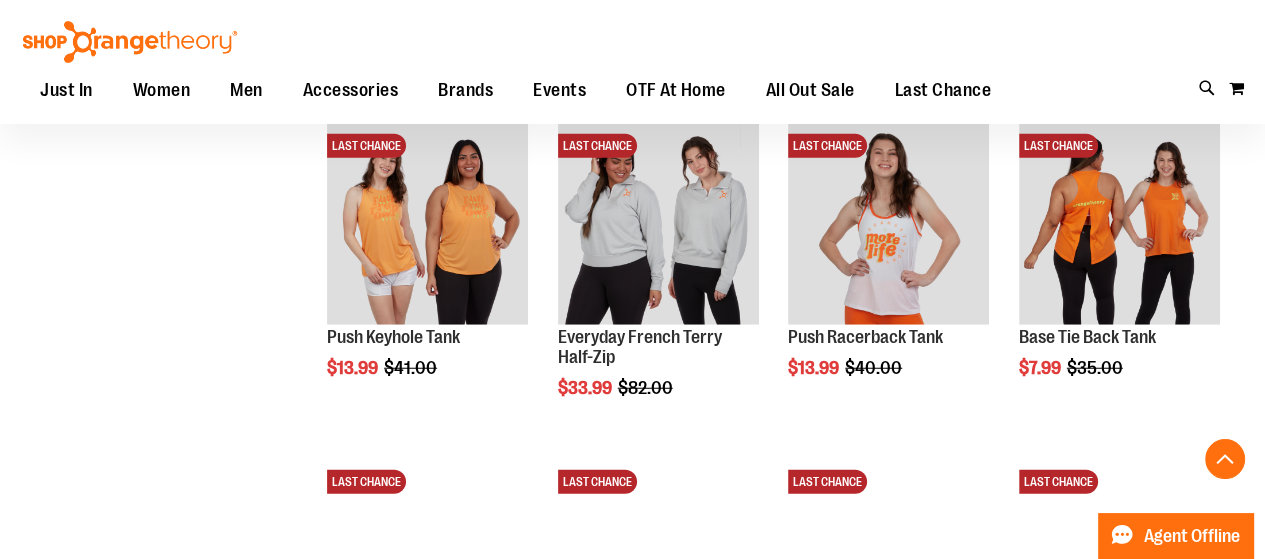 scroll, scrollTop: 4285, scrollLeft: 0, axis: vertical 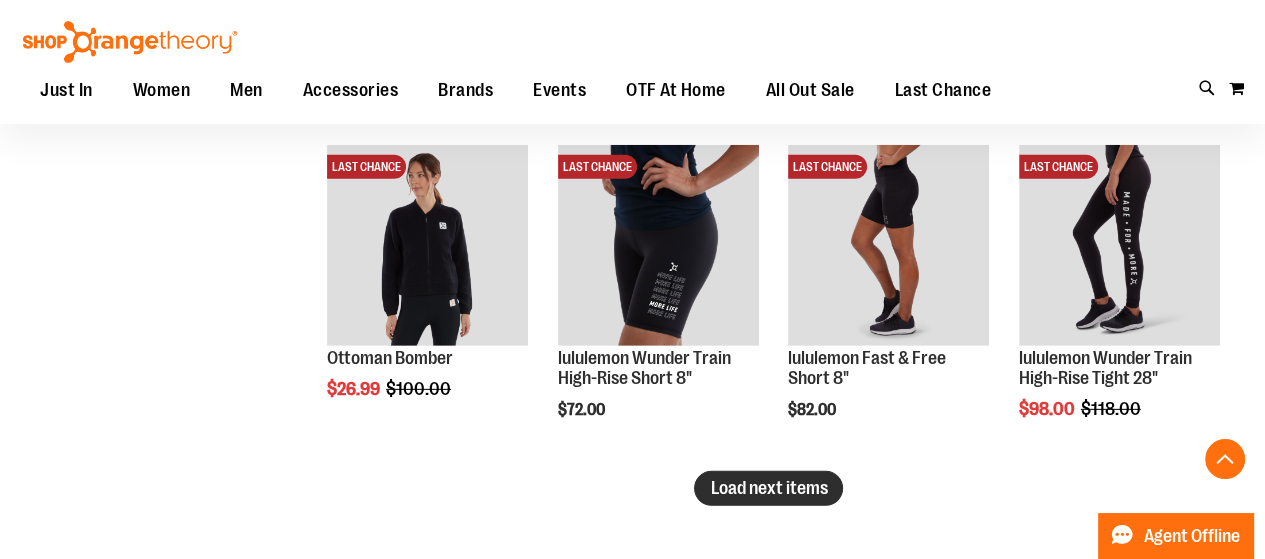 click on "Load next items" at bounding box center [768, 488] 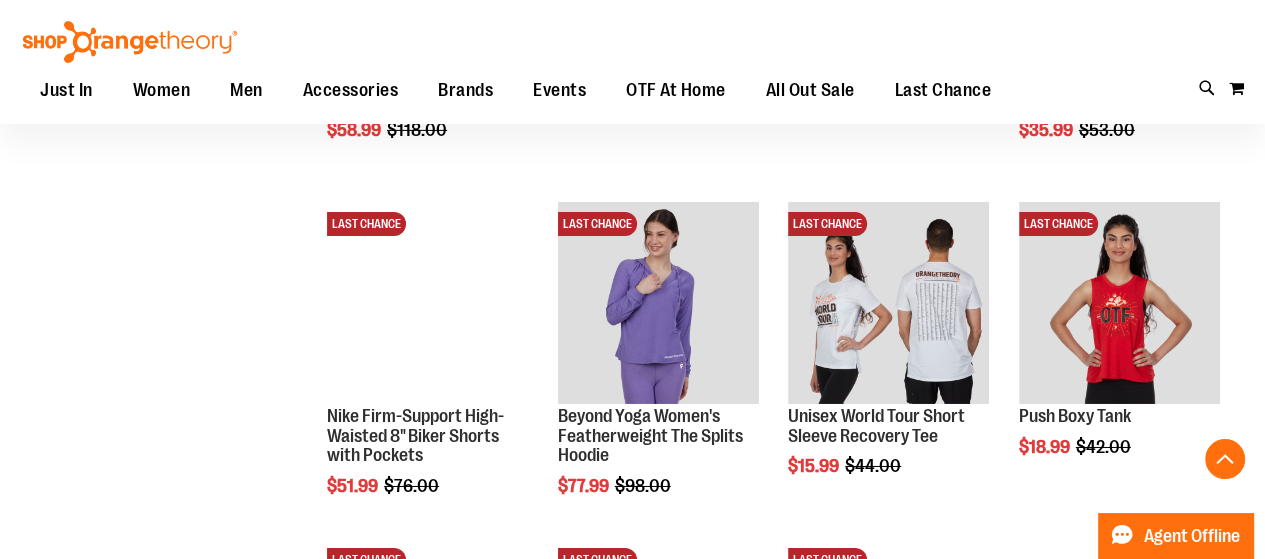 scroll, scrollTop: 5600, scrollLeft: 0, axis: vertical 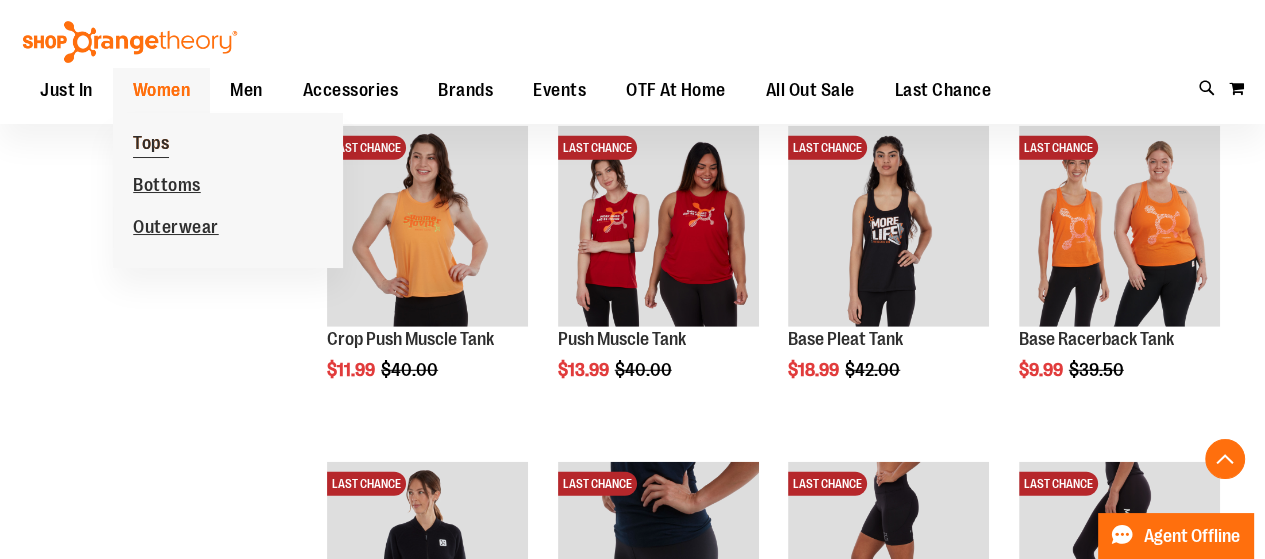 click on "Tops" at bounding box center (151, 145) 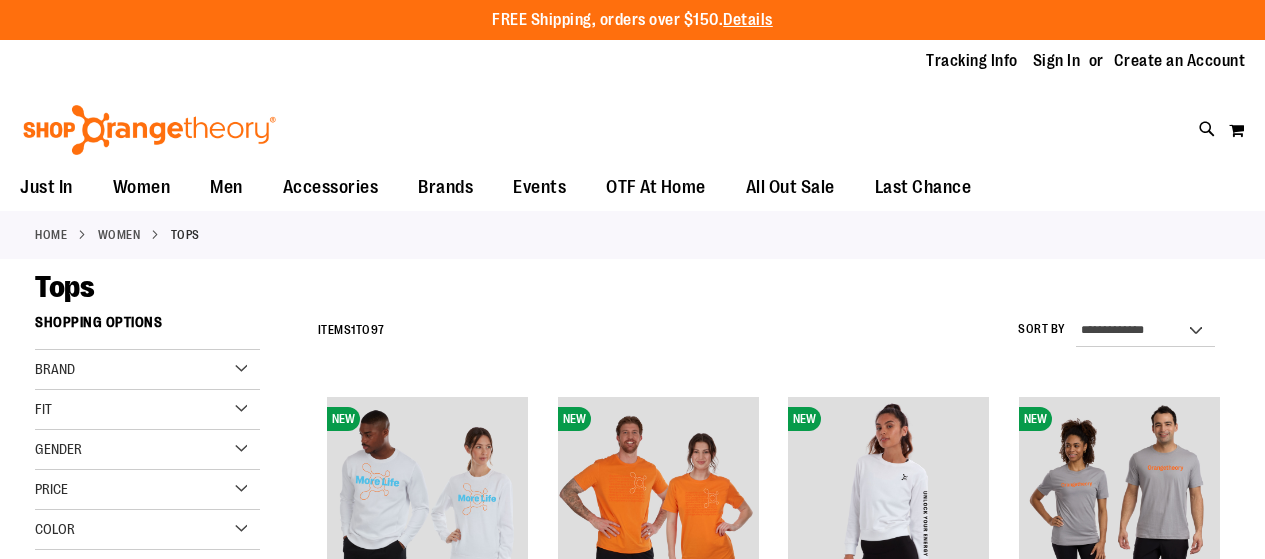 scroll, scrollTop: 0, scrollLeft: 0, axis: both 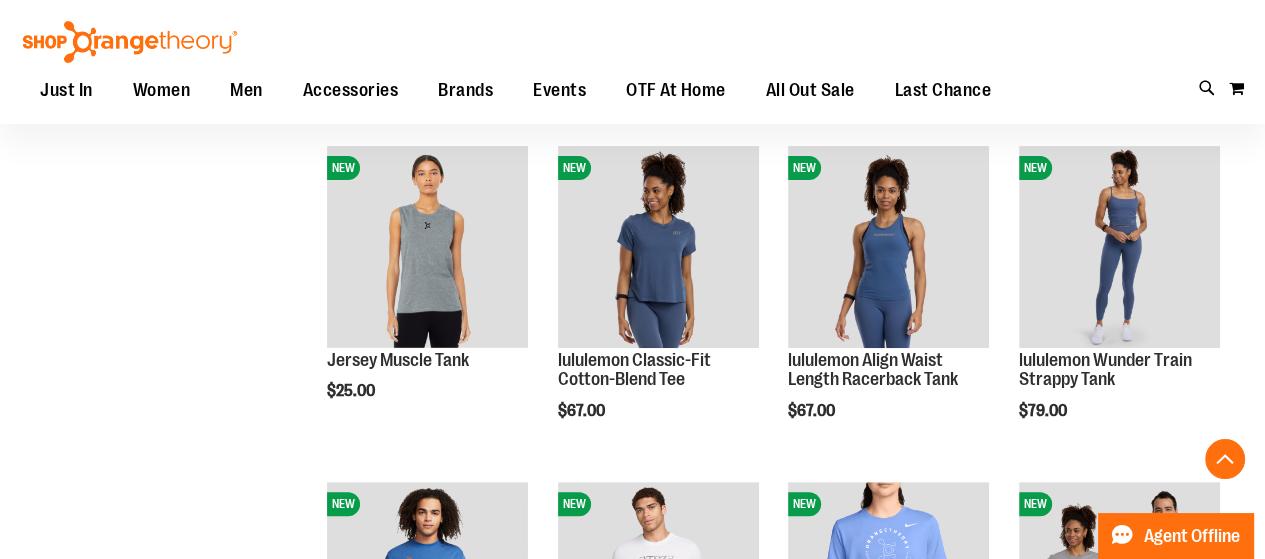 drag, startPoint x: 1272, startPoint y: 52, endPoint x: 1279, endPoint y: 209, distance: 157.15598 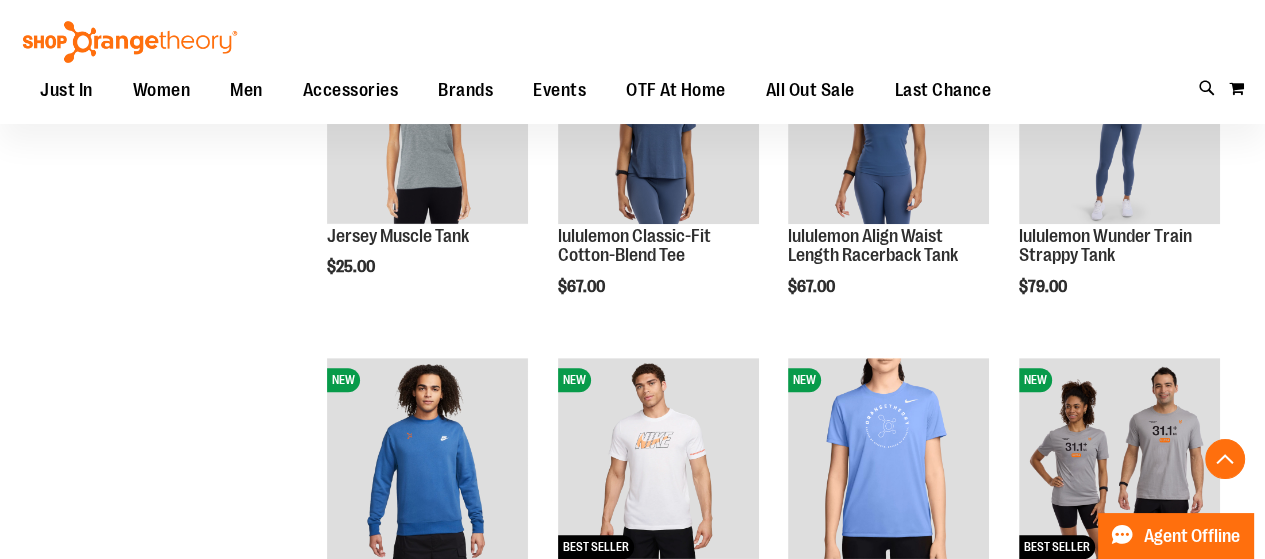 scroll, scrollTop: 907, scrollLeft: 0, axis: vertical 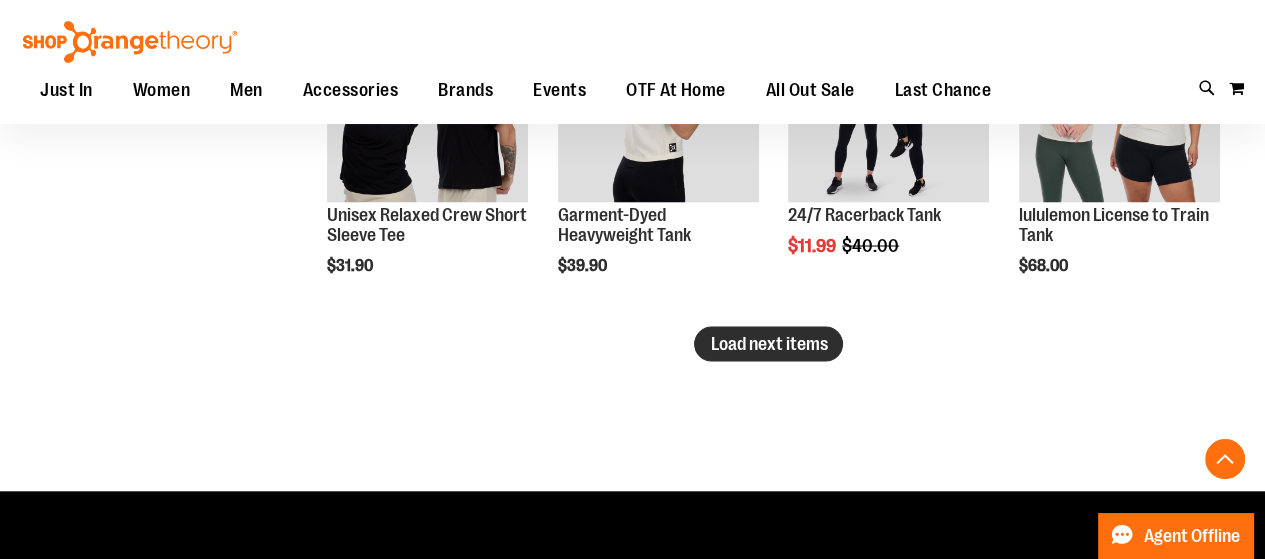 click on "Load next items" at bounding box center (768, 343) 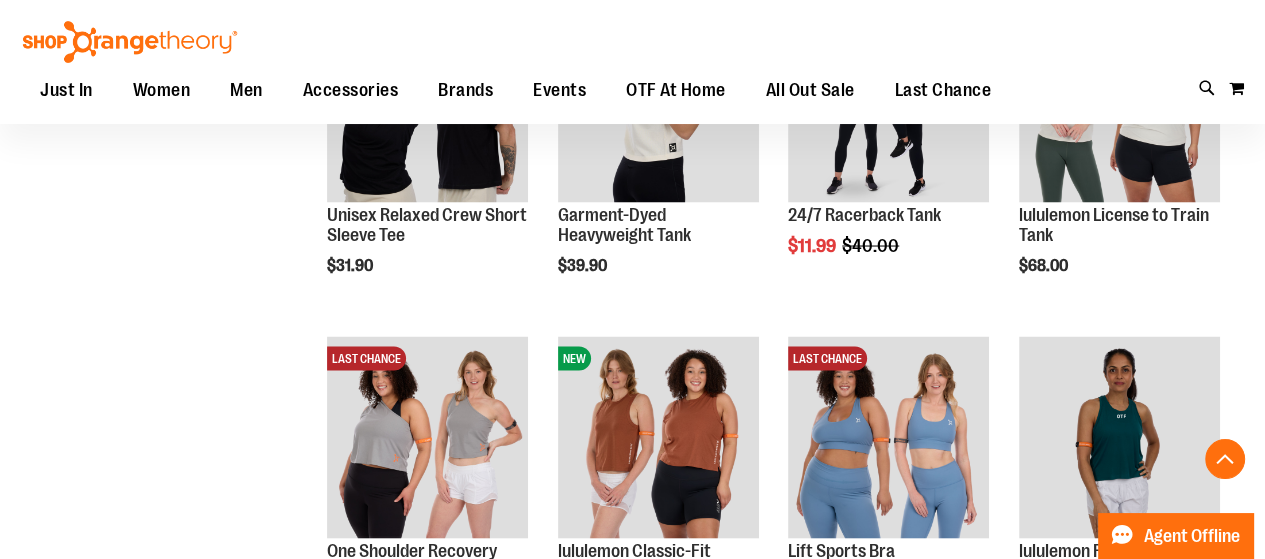 scroll, scrollTop: 3572, scrollLeft: 0, axis: vertical 